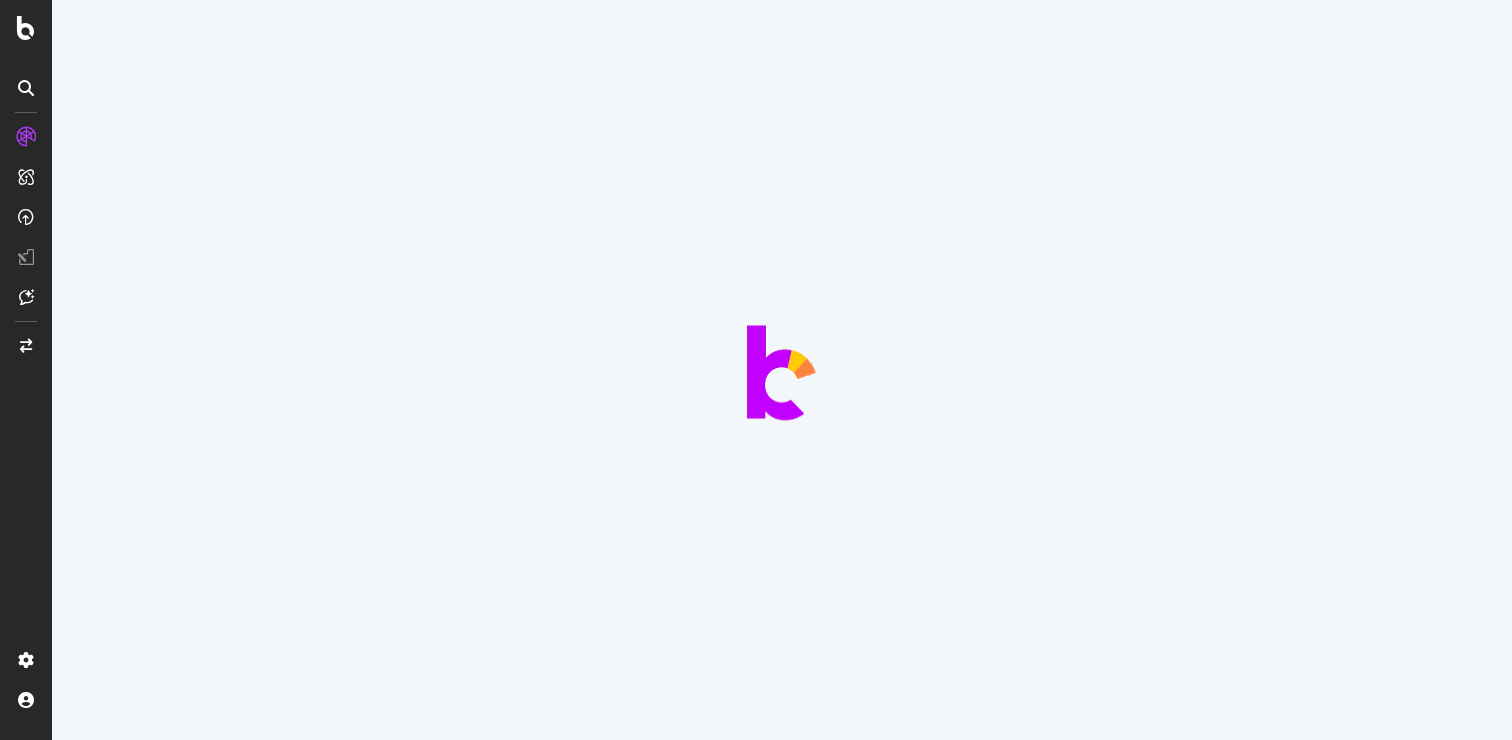 scroll, scrollTop: 0, scrollLeft: 0, axis: both 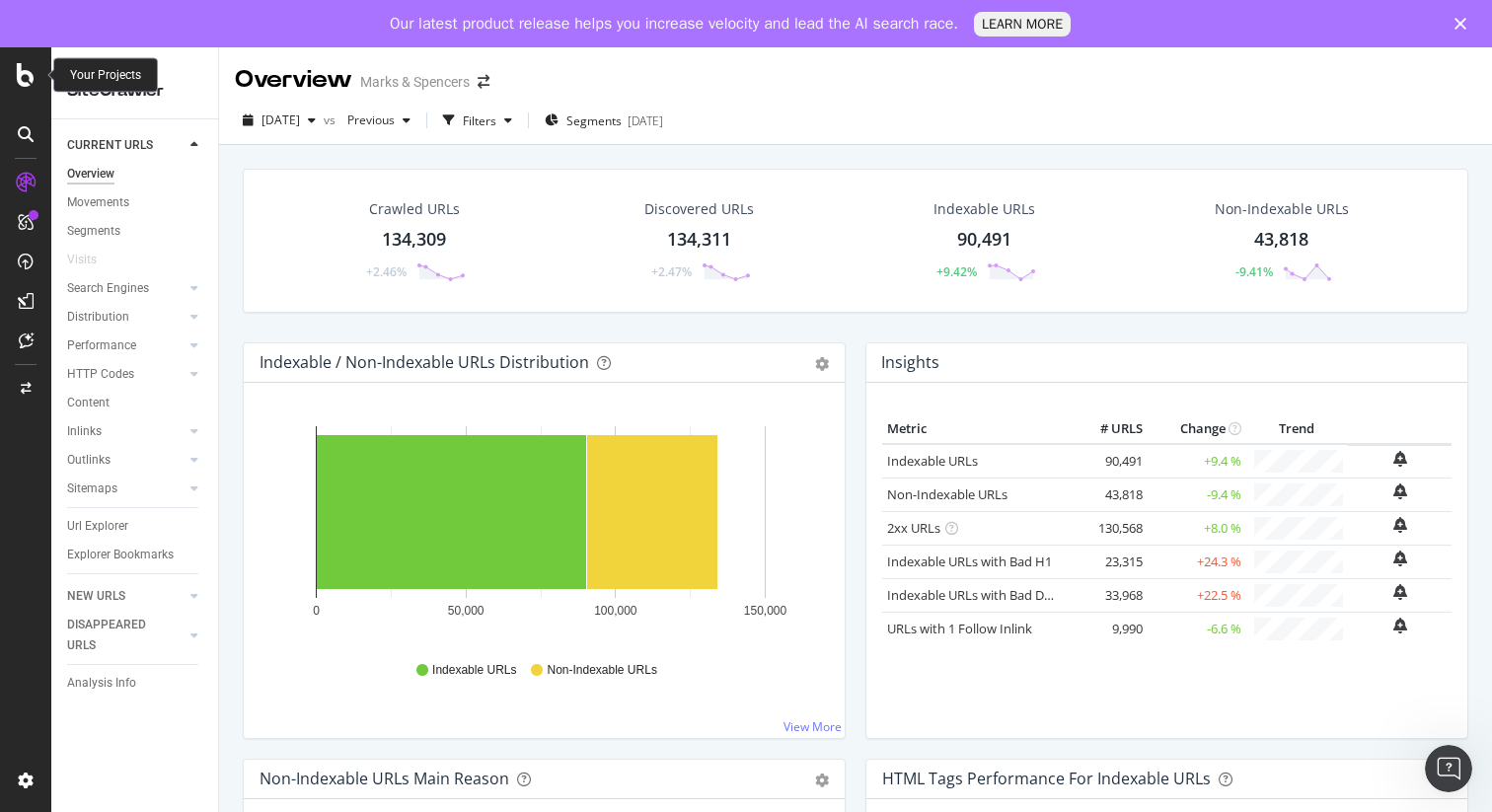 click at bounding box center (26, 75) 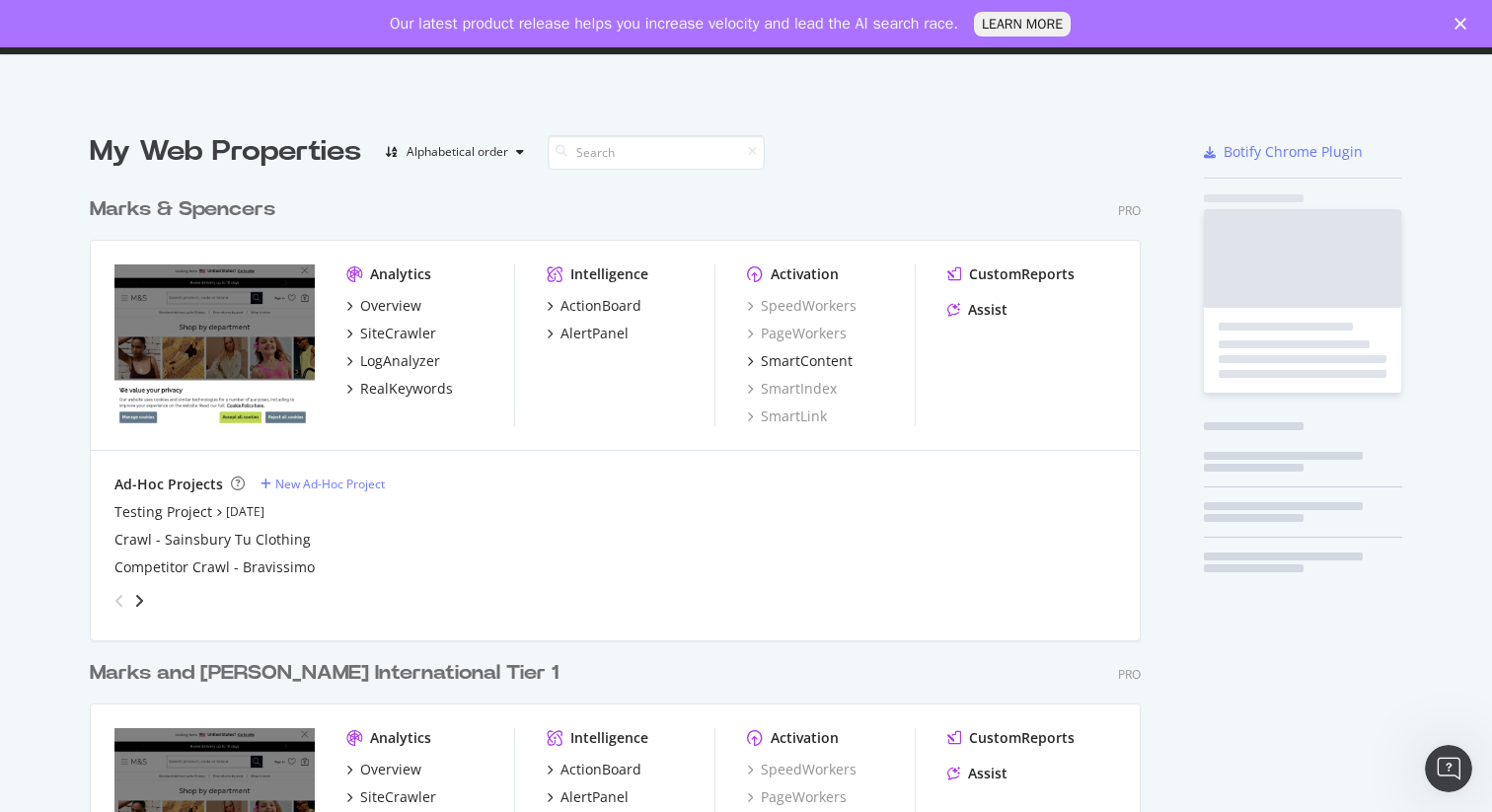 scroll, scrollTop: 16, scrollLeft: 16, axis: both 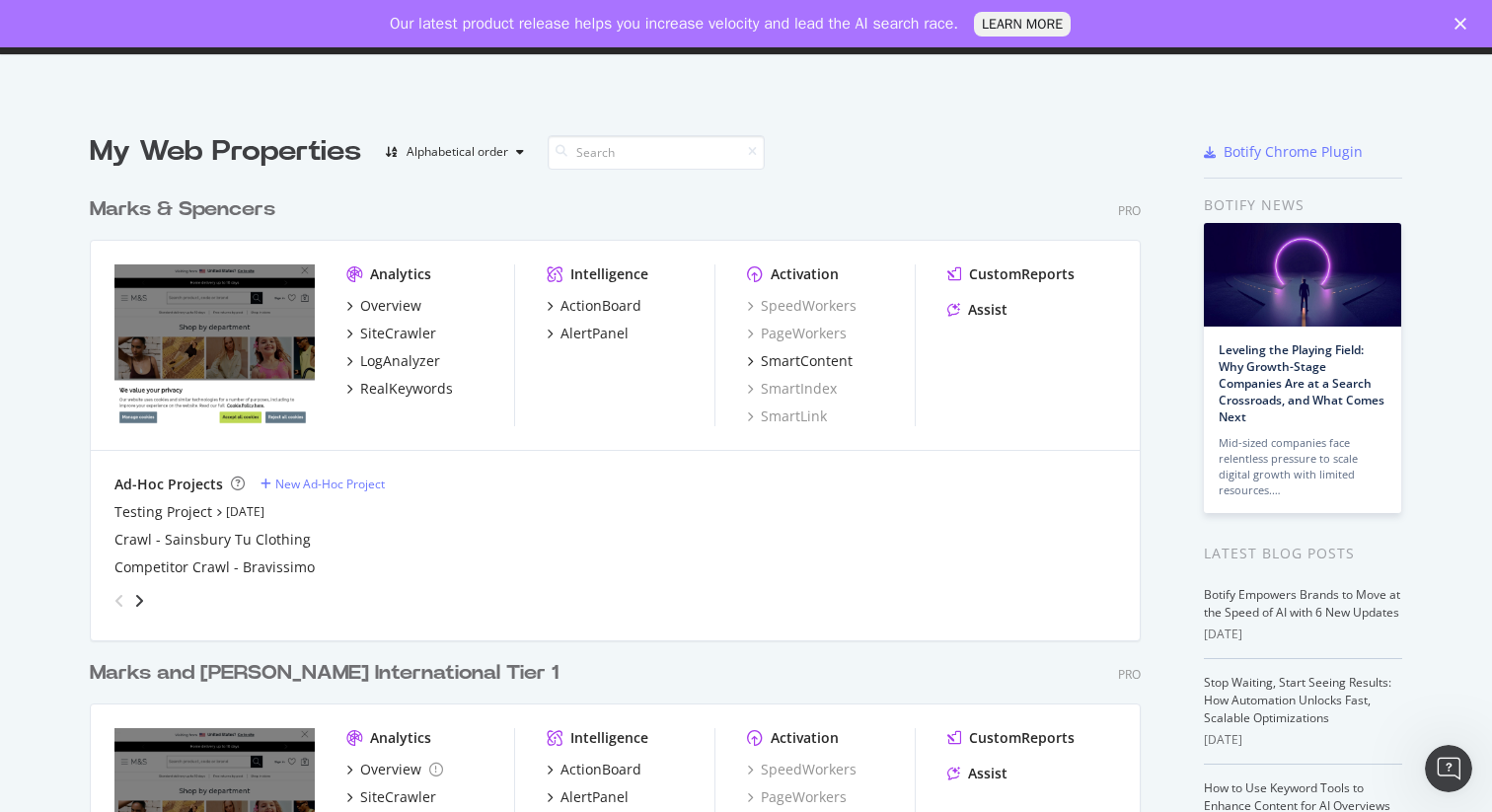 click 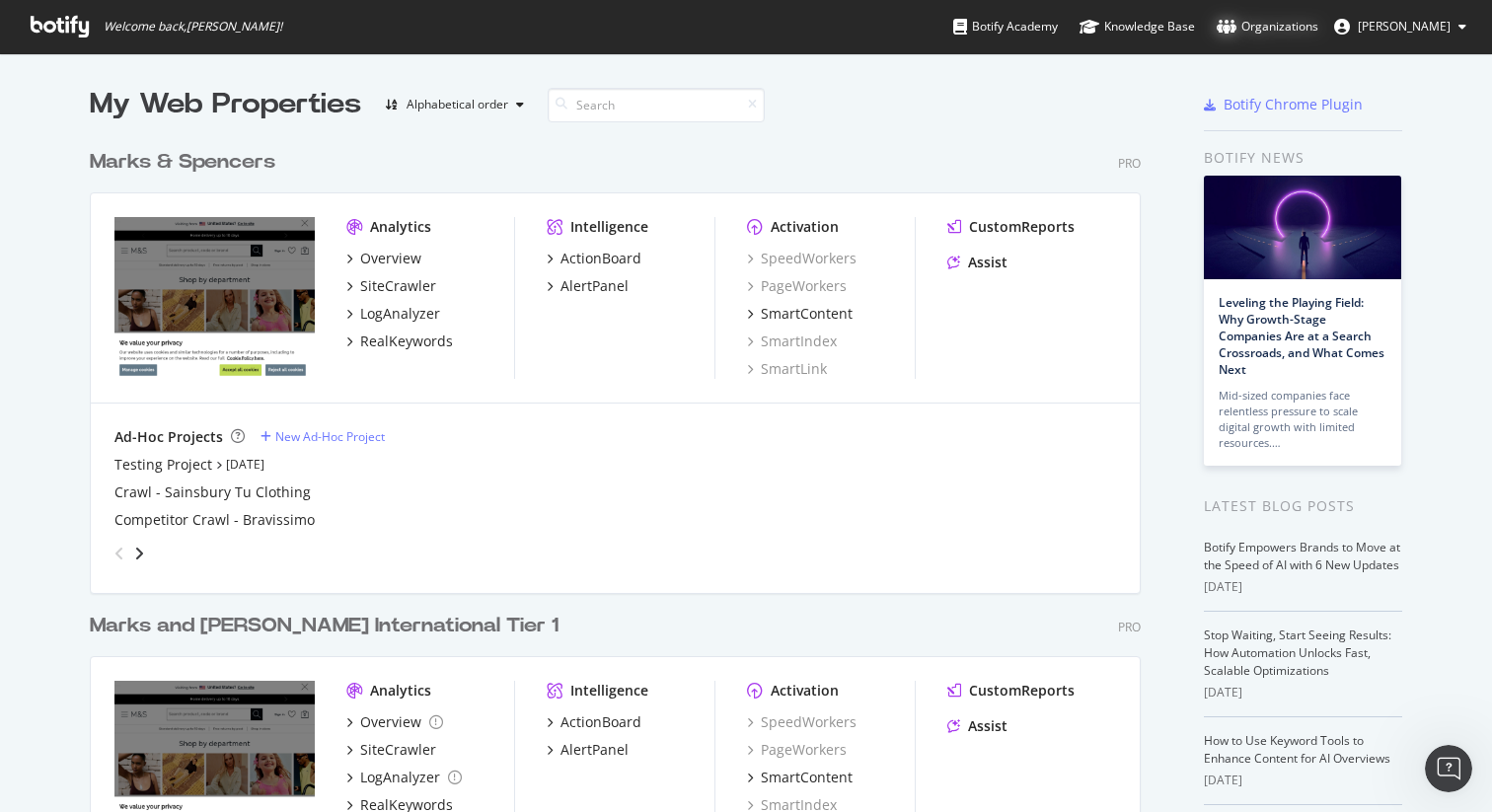 click on "Organizations" at bounding box center (1267, 27) 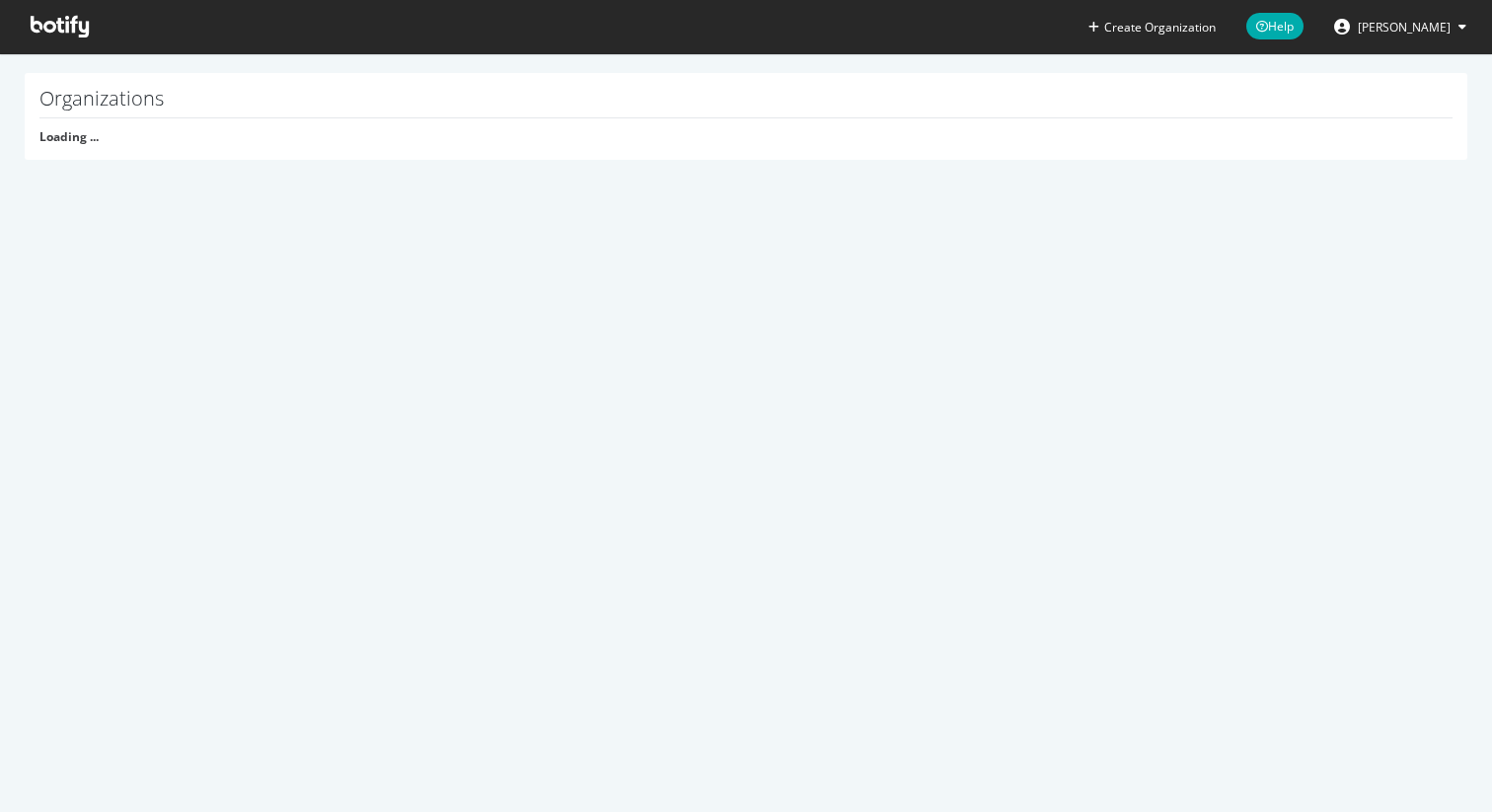 scroll, scrollTop: 0, scrollLeft: 0, axis: both 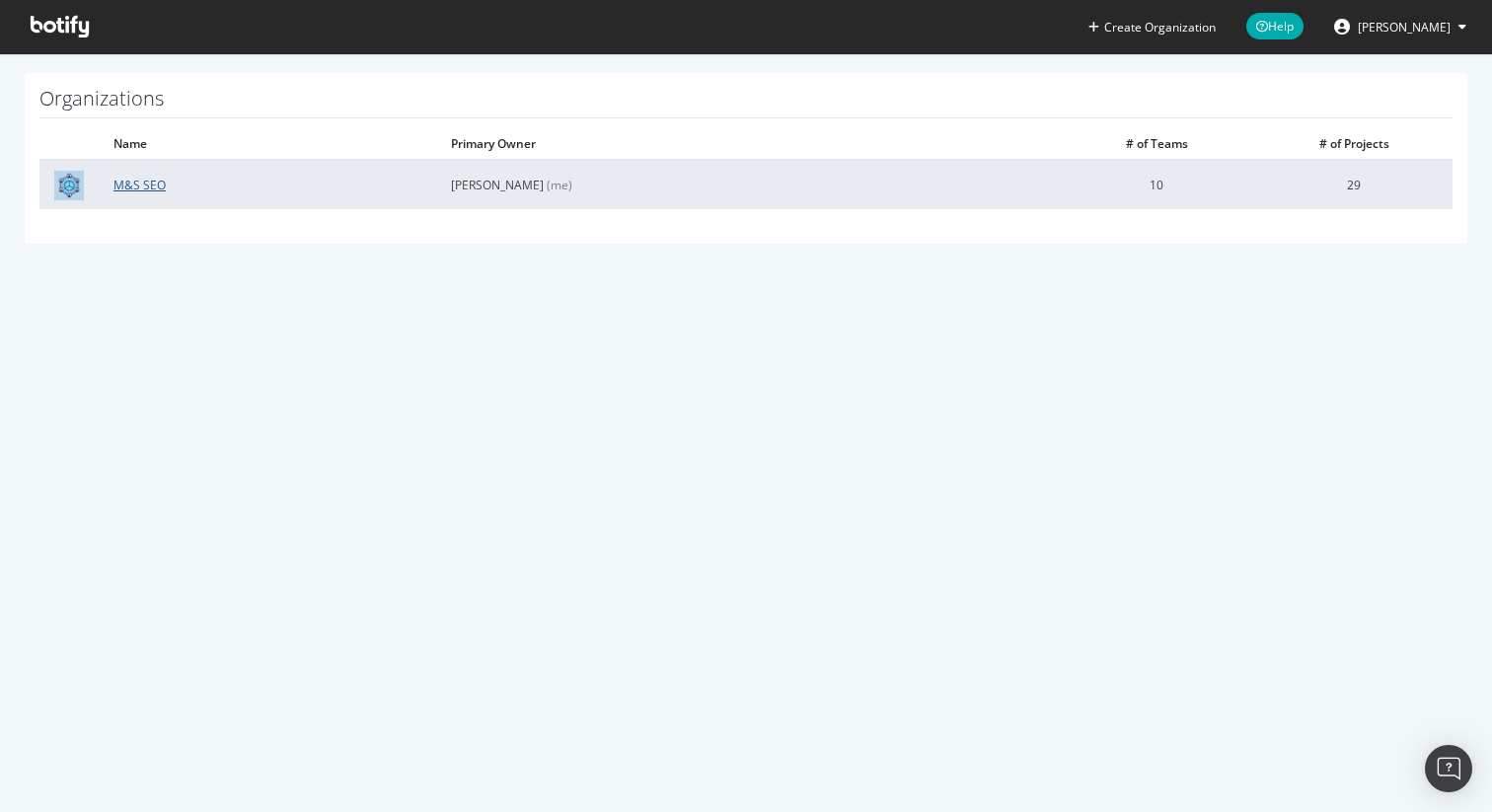 click on "M&S SEO" at bounding box center [139, 185] 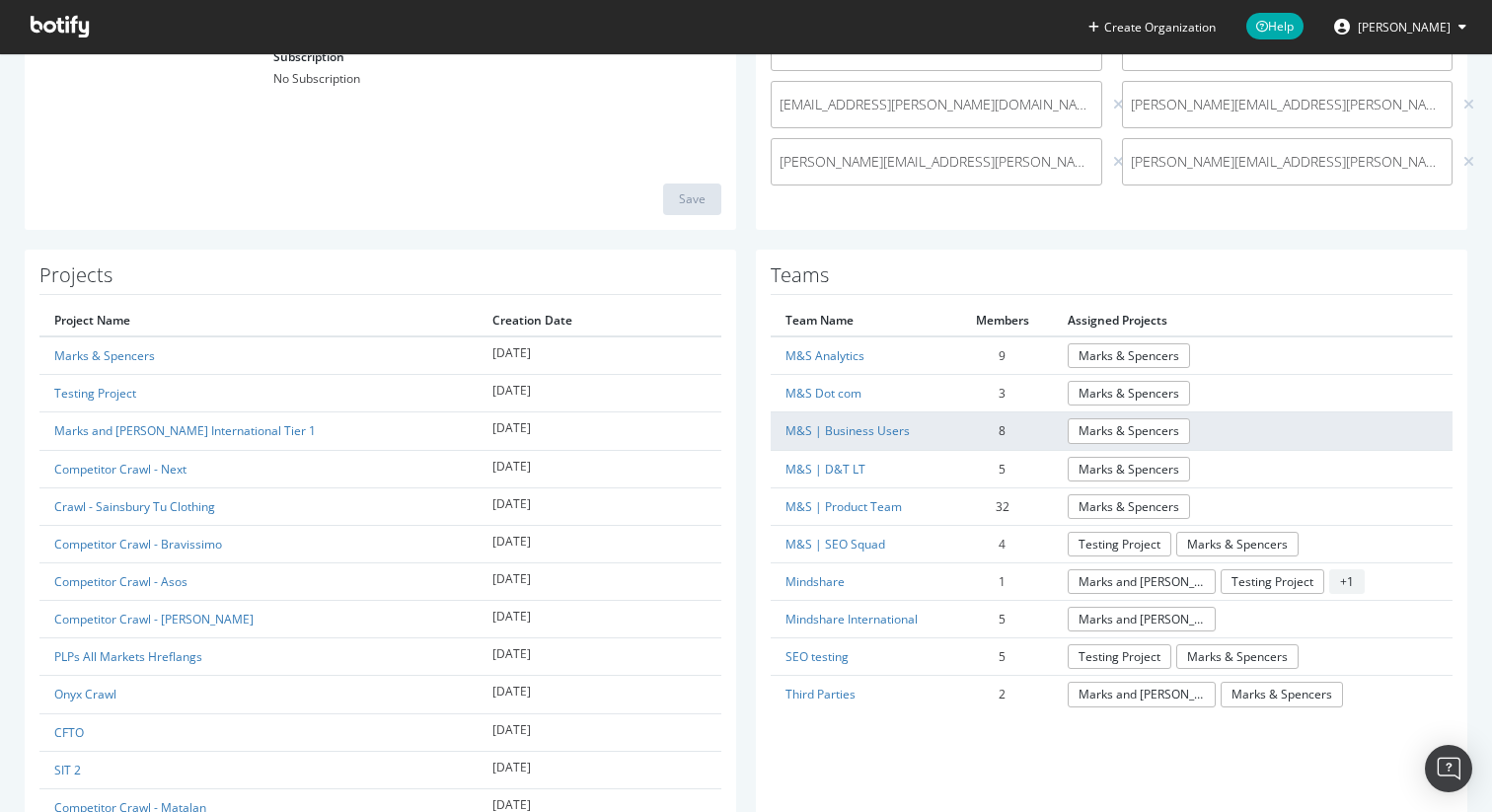 scroll, scrollTop: 527, scrollLeft: 0, axis: vertical 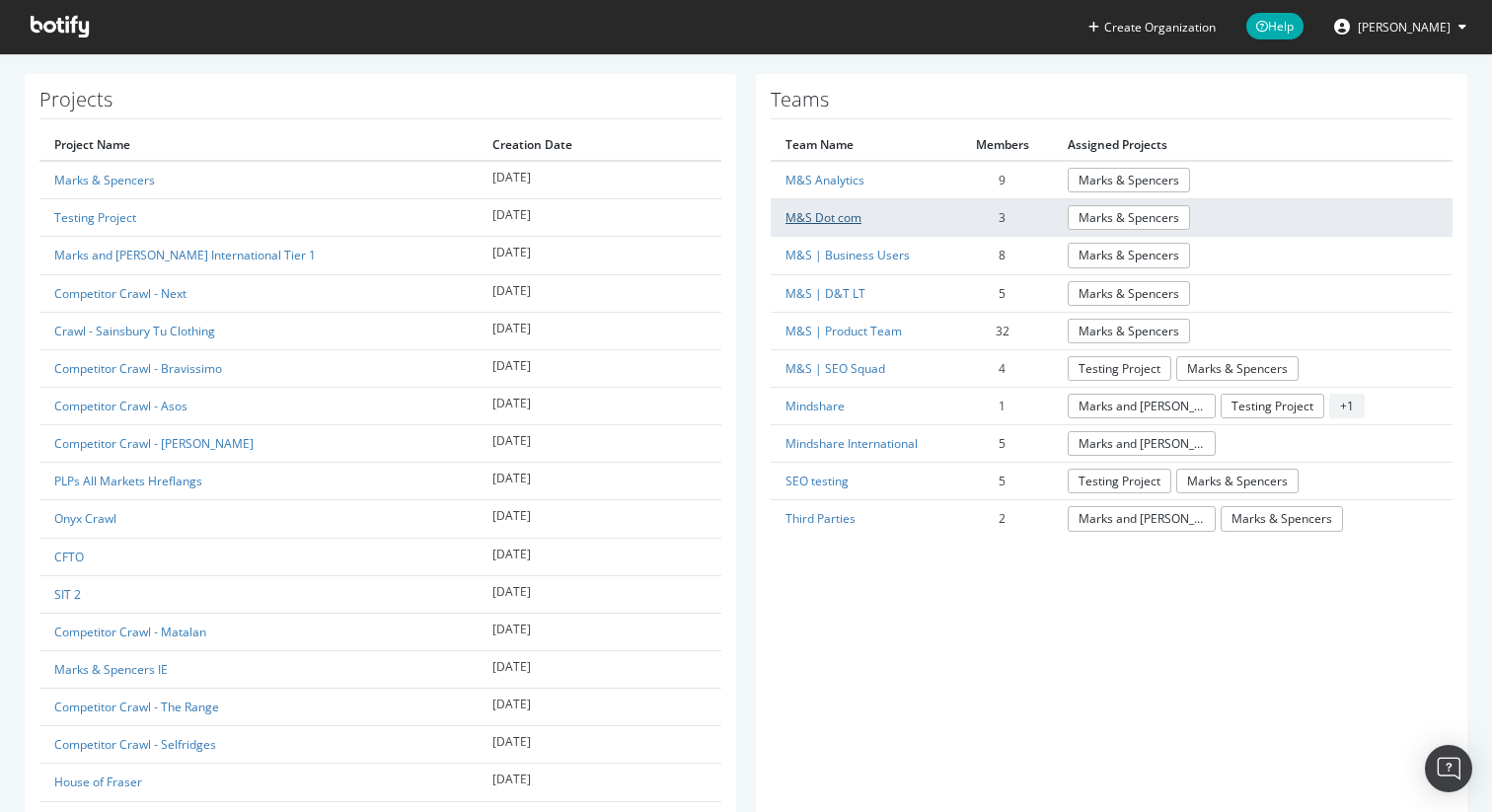 click on "M&S Dot com" at bounding box center (823, 217) 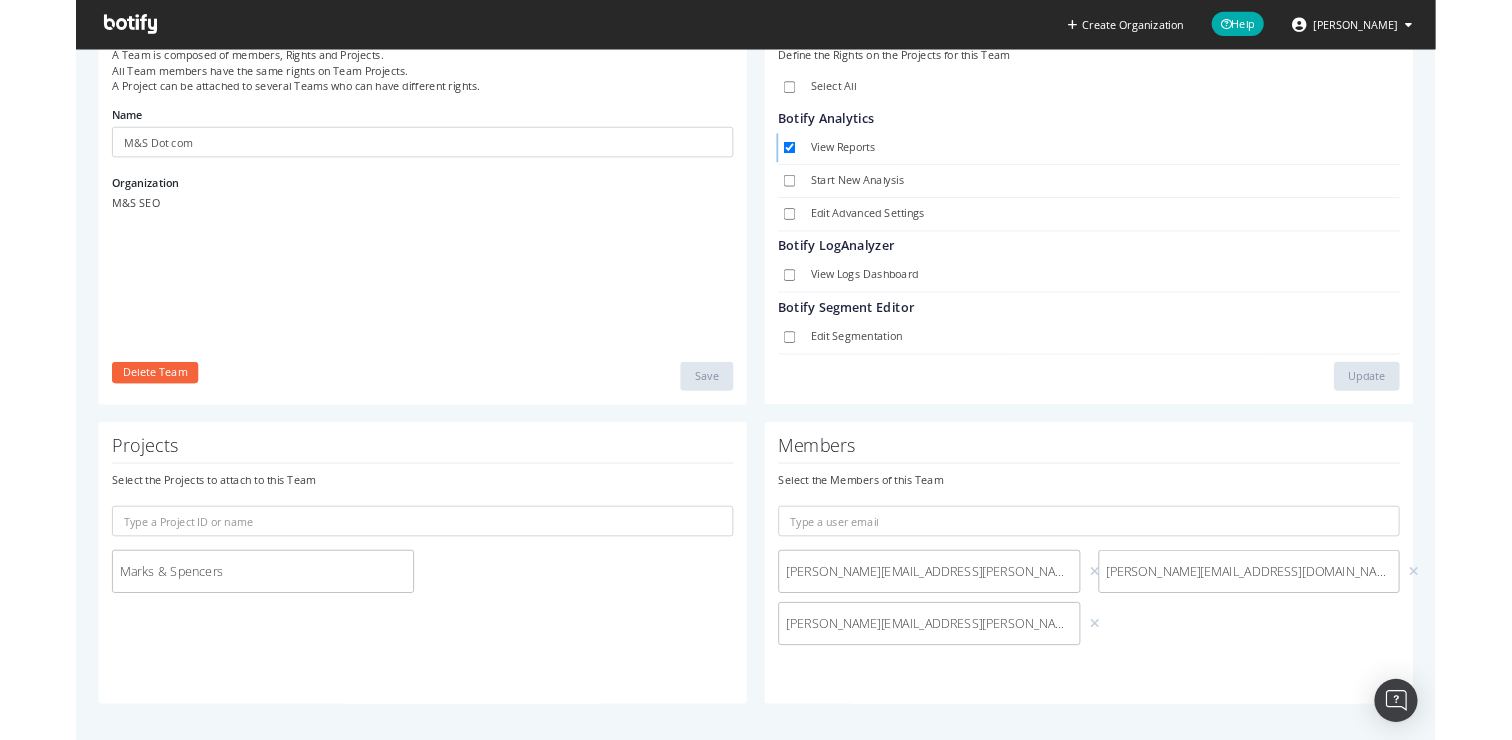 scroll, scrollTop: 0, scrollLeft: 0, axis: both 